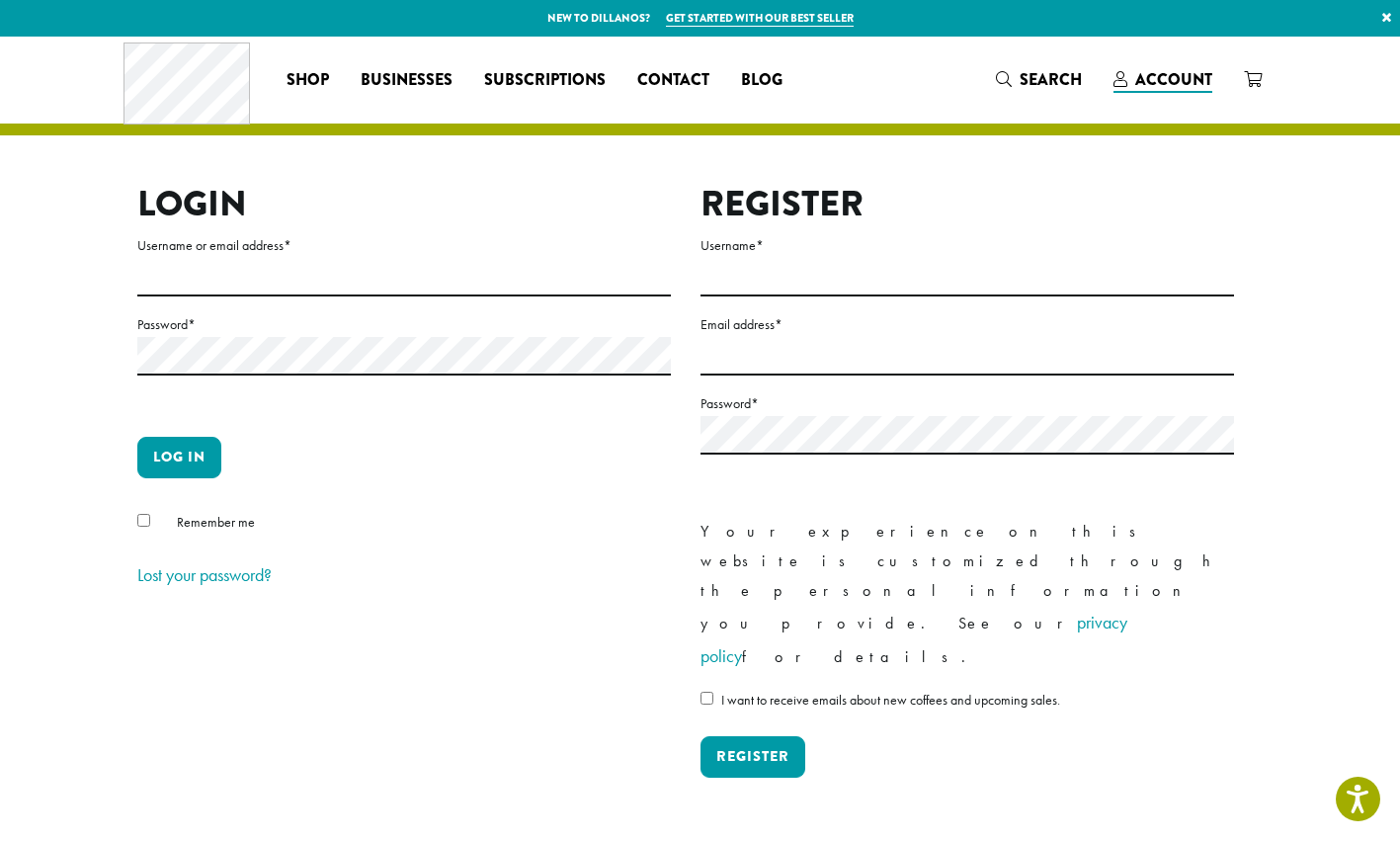 scroll, scrollTop: 0, scrollLeft: 0, axis: both 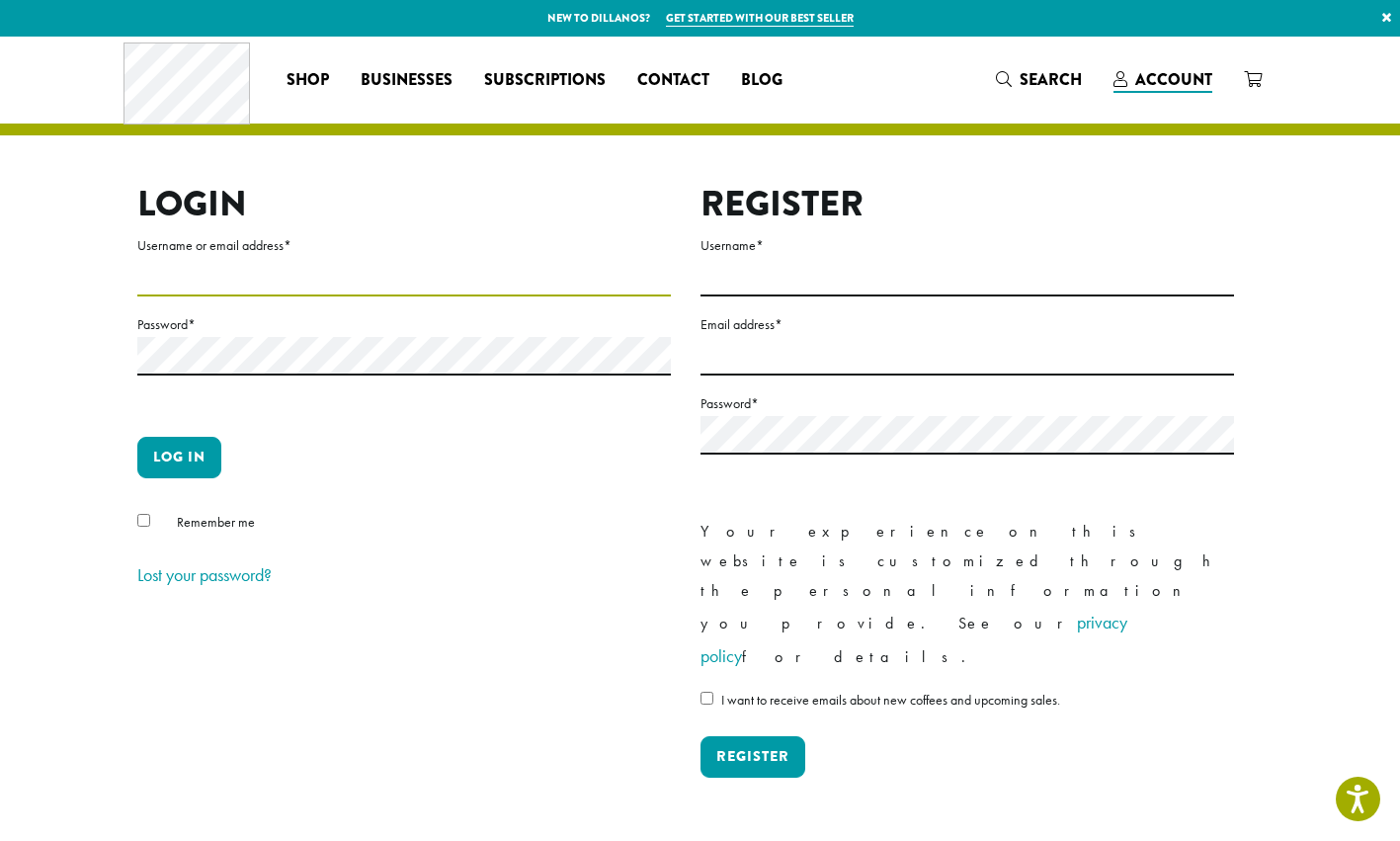 click on "Username or email address  *" at bounding box center [404, 277] 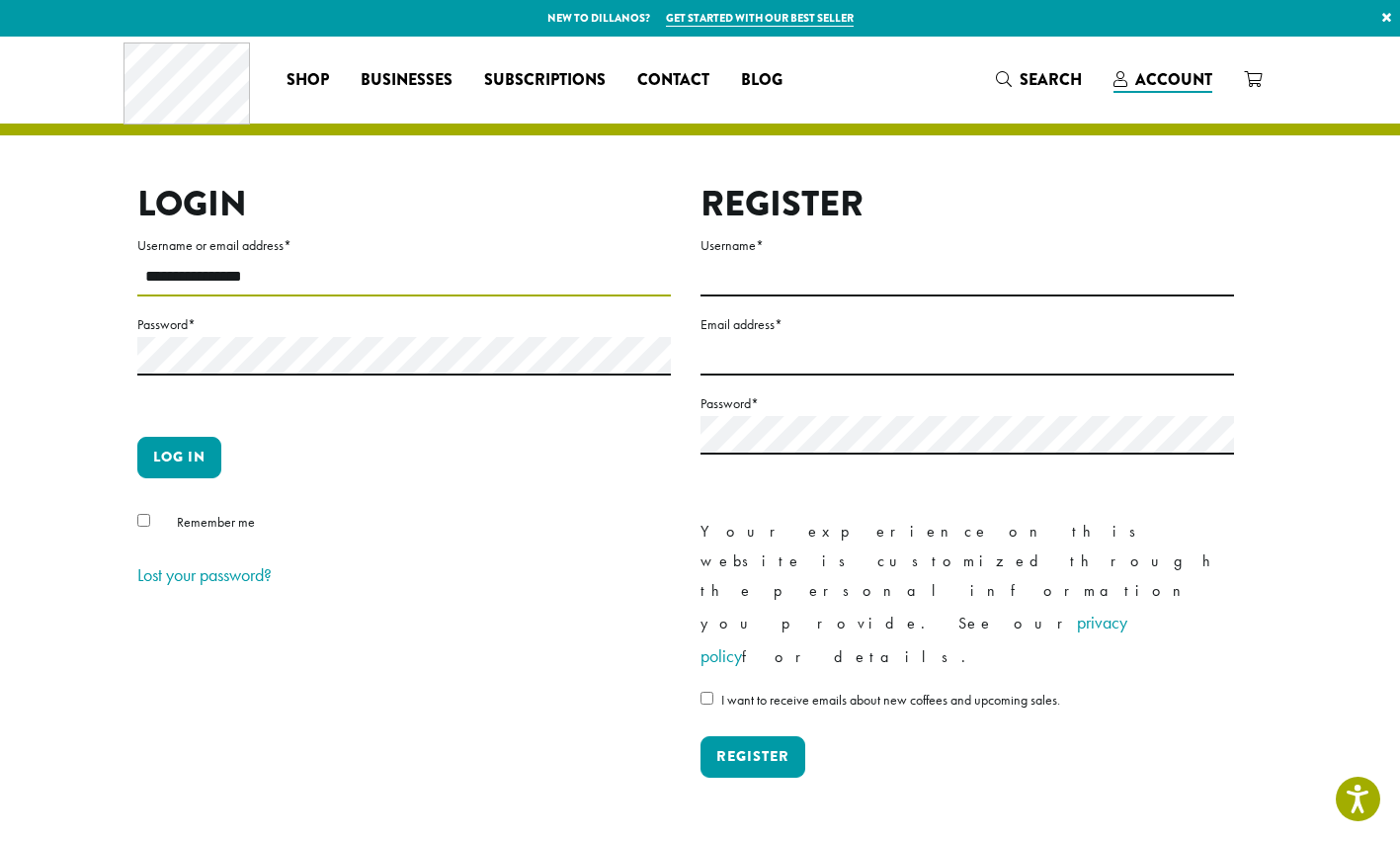 type on "**********" 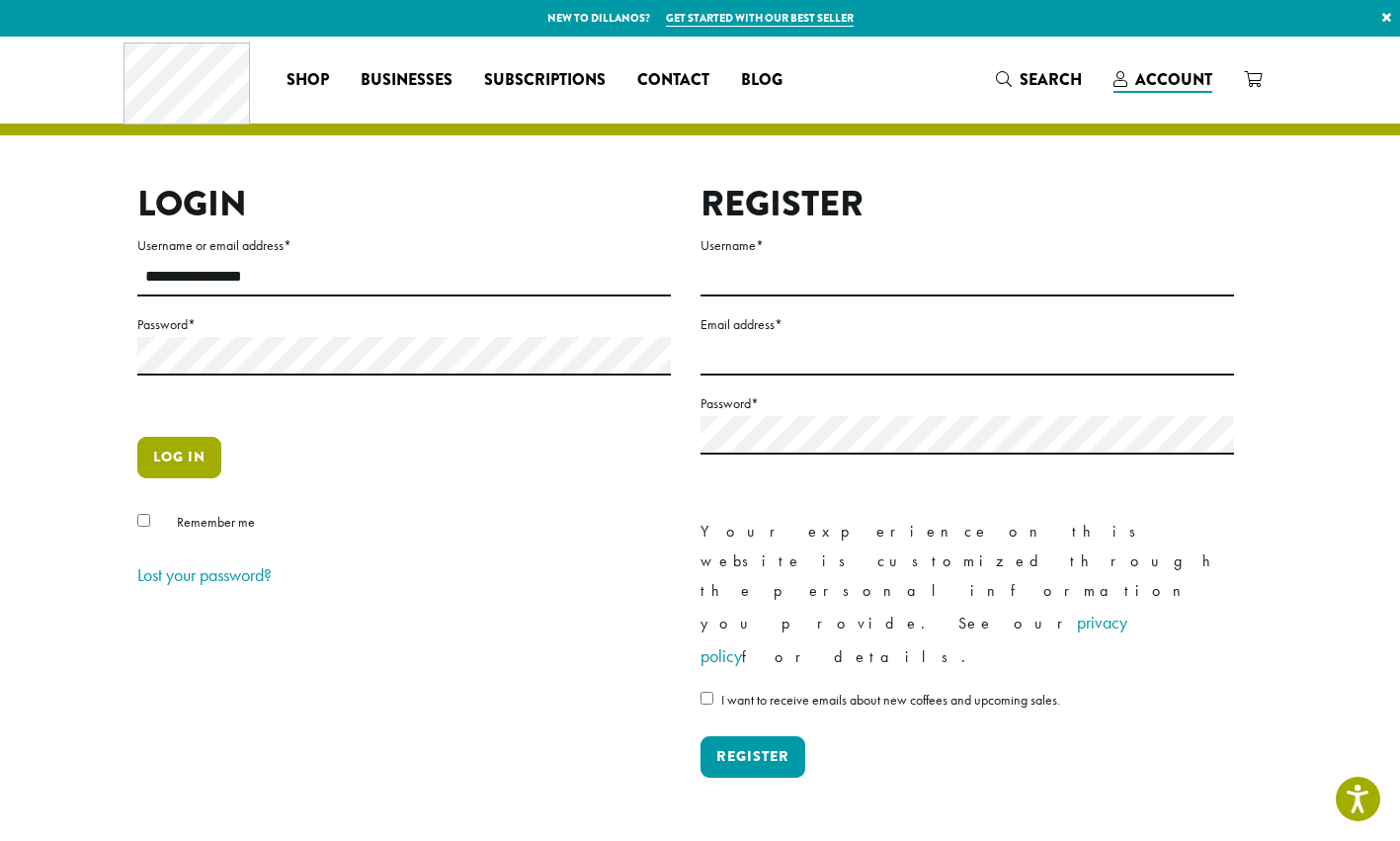 click on "Log in" at bounding box center (179, 458) 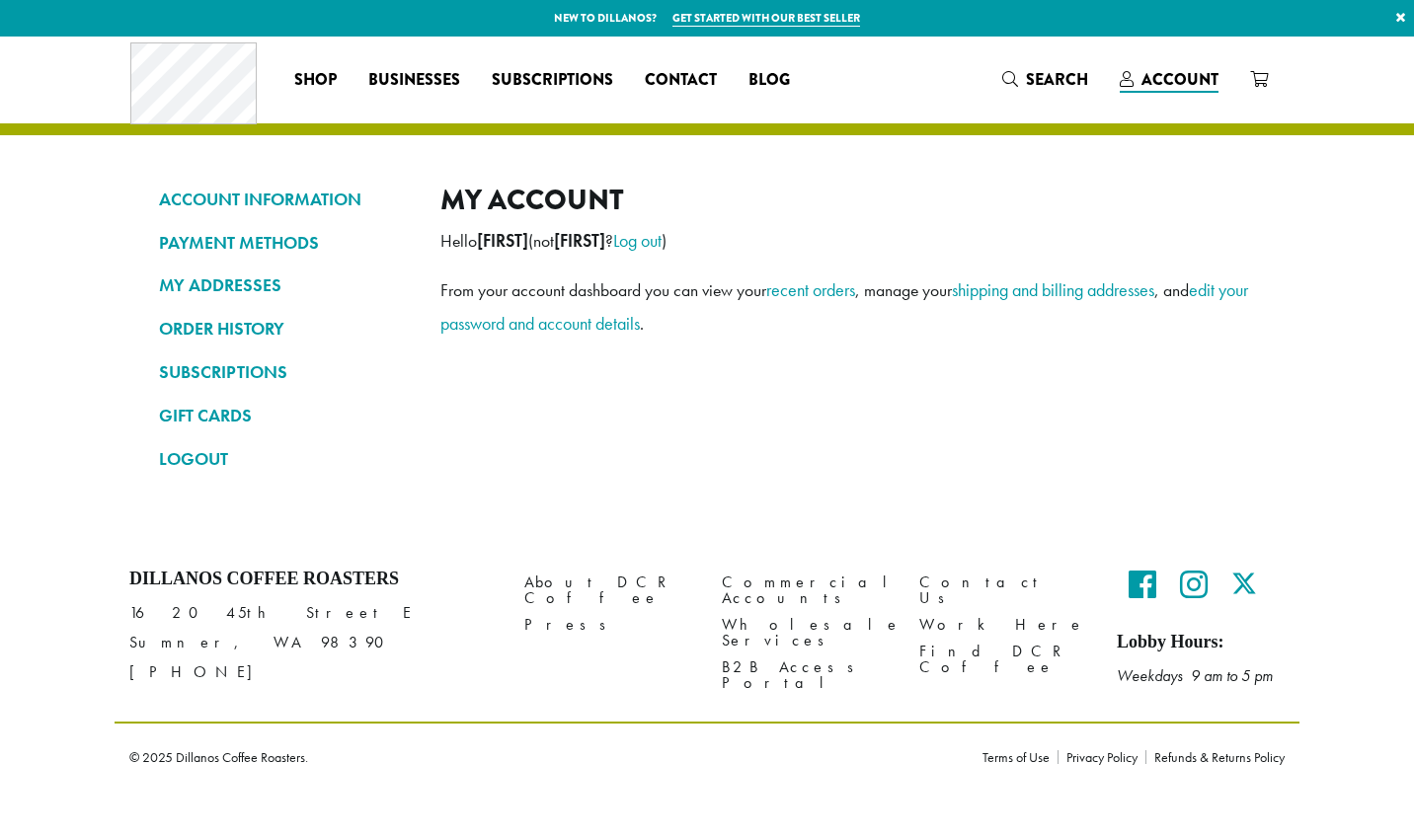 scroll, scrollTop: 0, scrollLeft: 0, axis: both 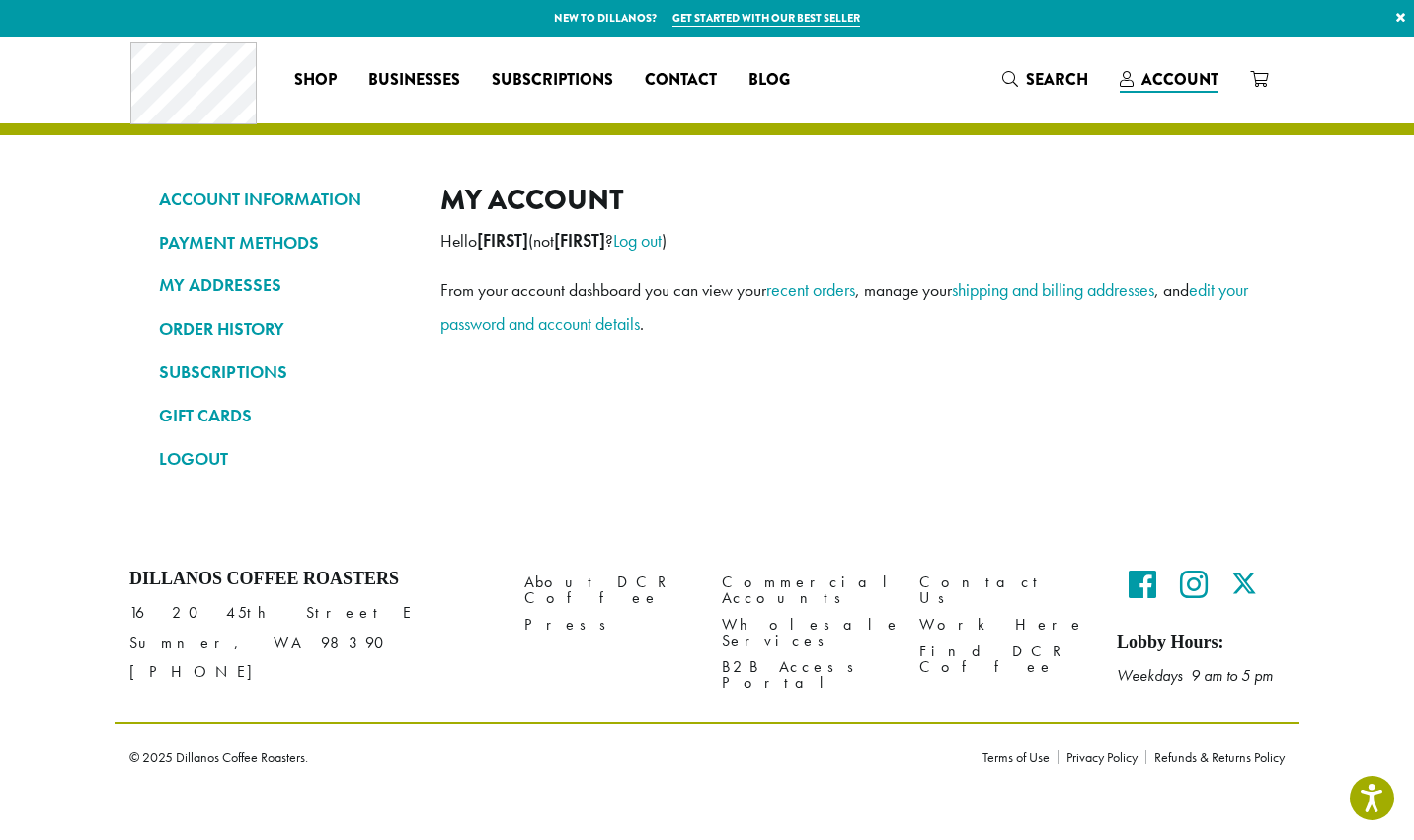 click on "PAYMENT METHODS" at bounding box center (284, 243) 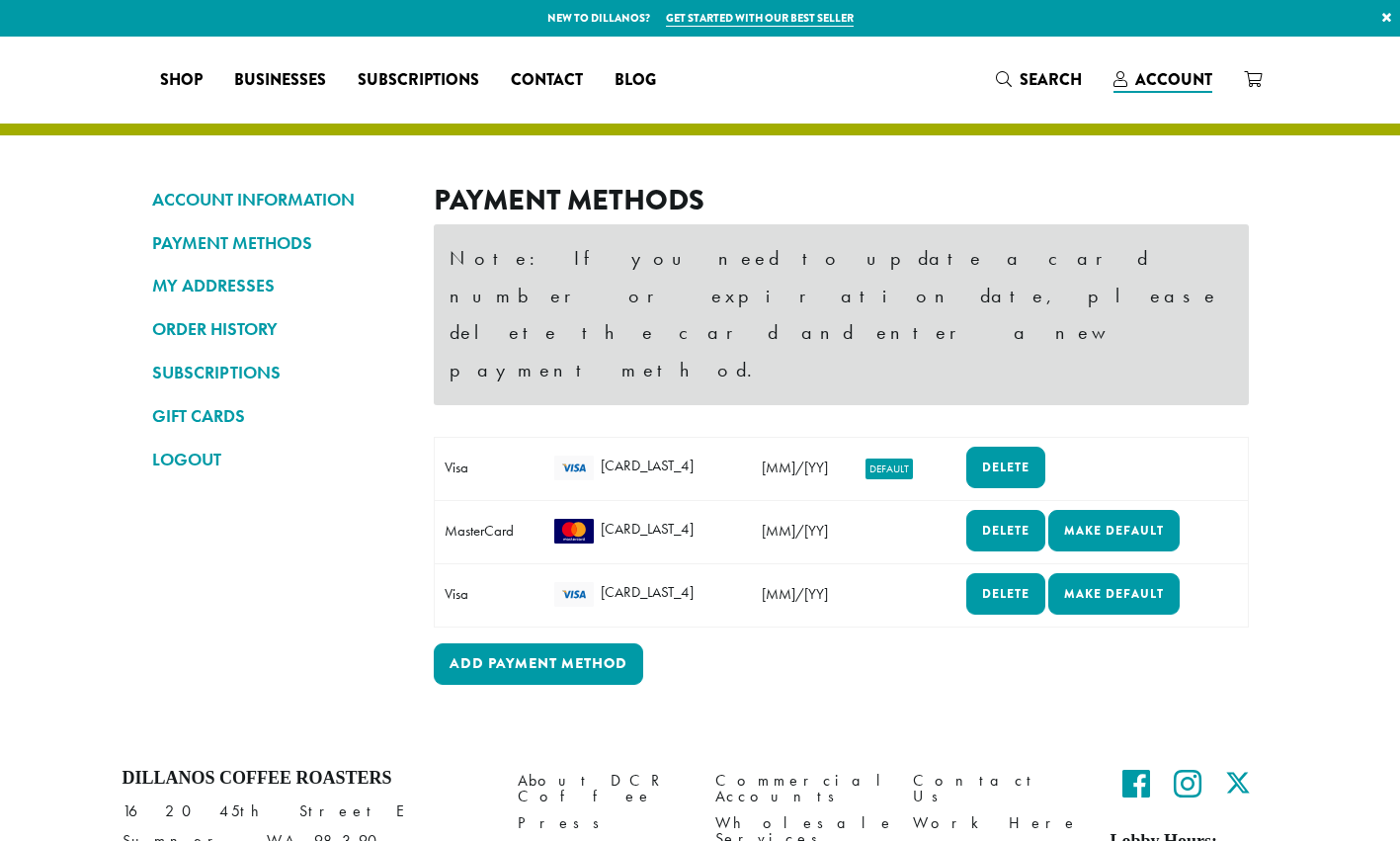scroll, scrollTop: 0, scrollLeft: 0, axis: both 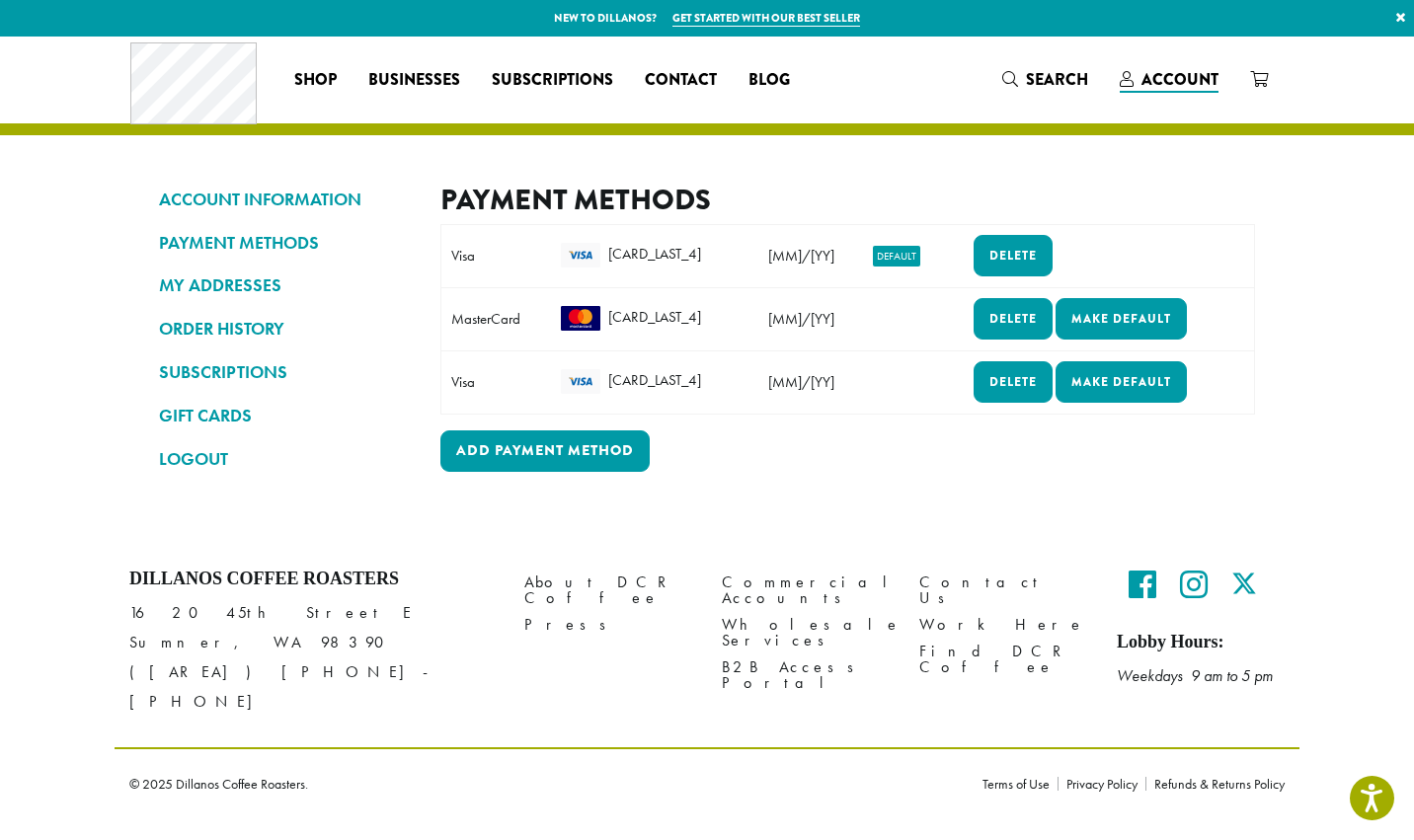 click at bounding box center [581, 318] 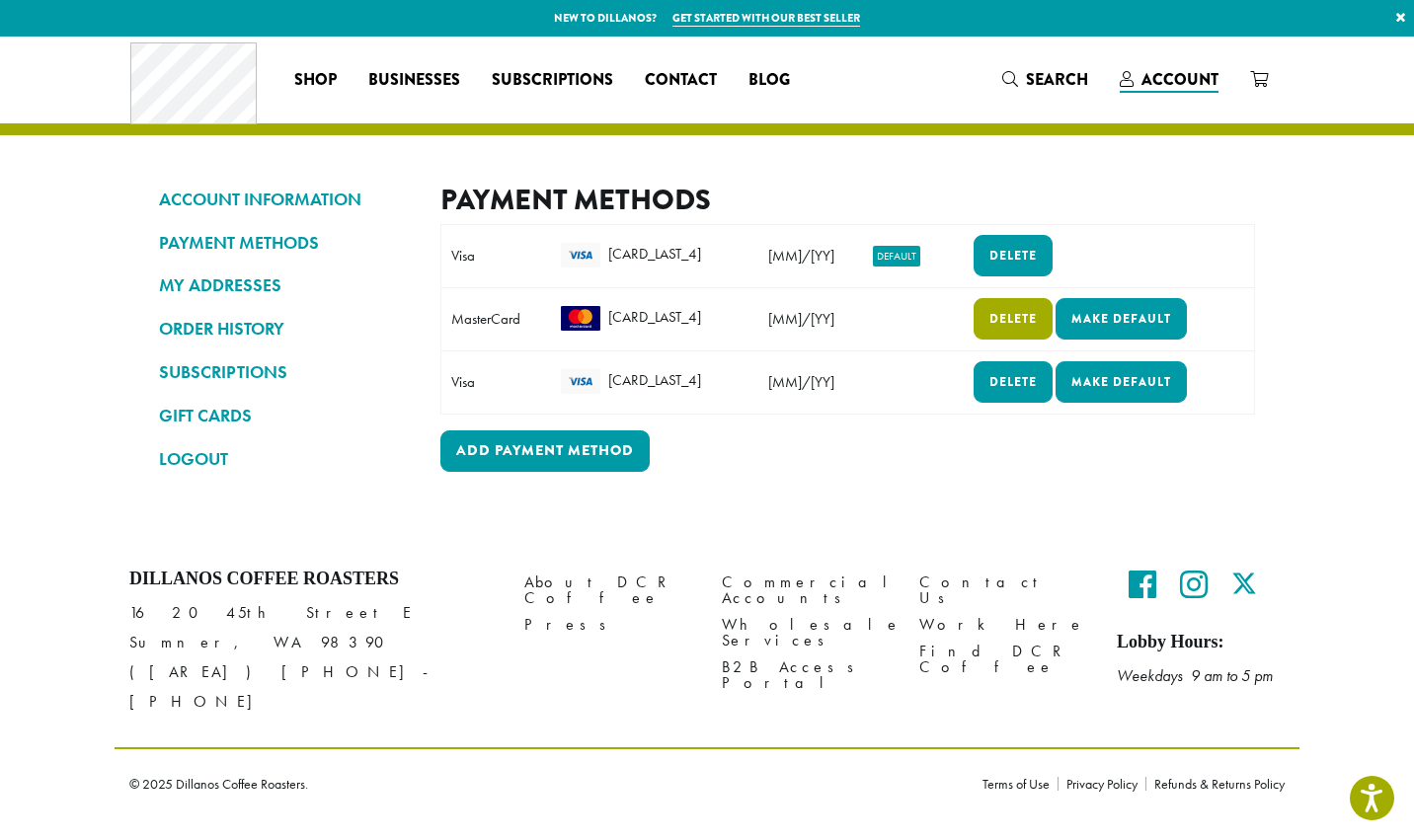 click on "Delete" at bounding box center [1013, 319] 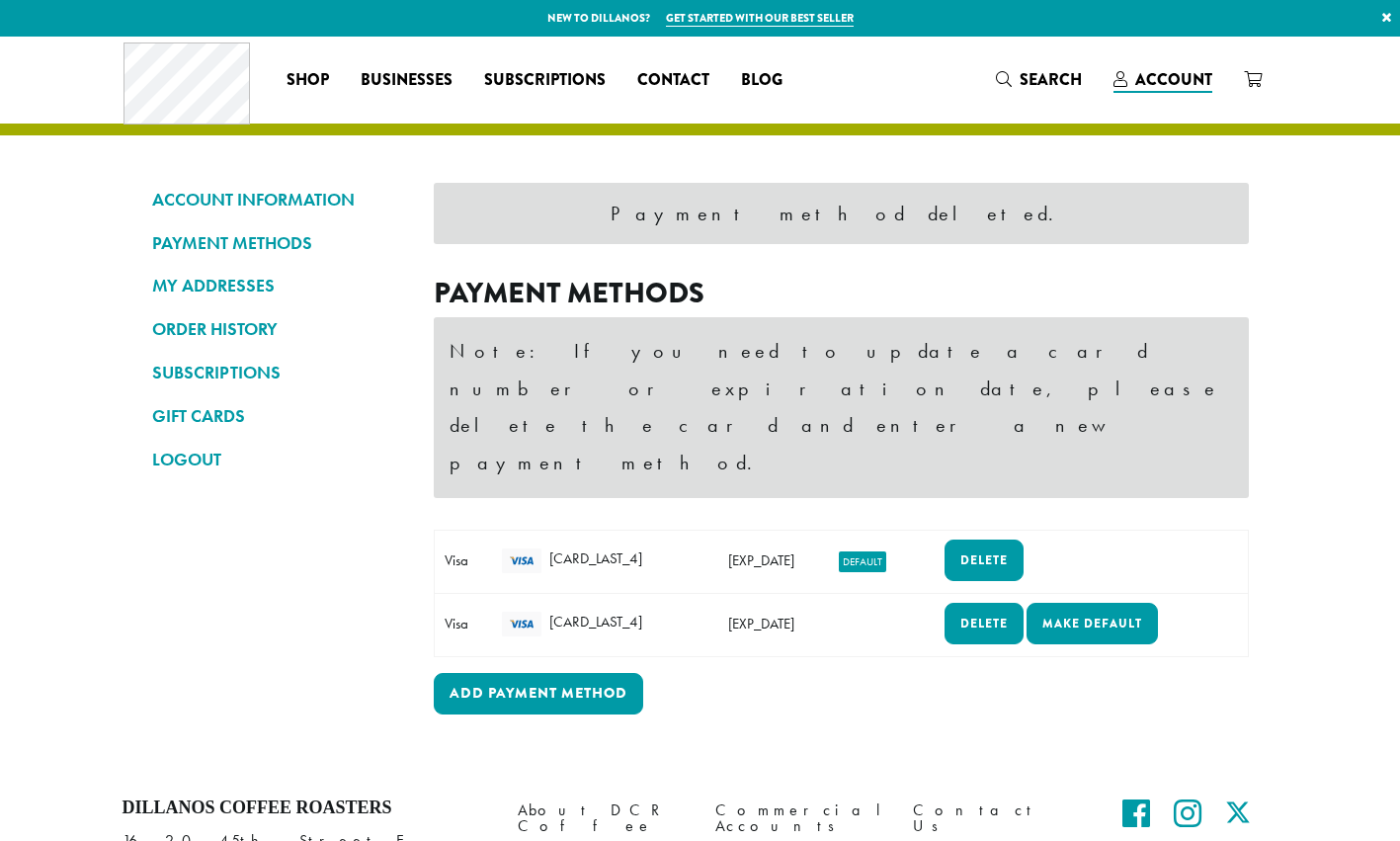 scroll, scrollTop: 0, scrollLeft: 0, axis: both 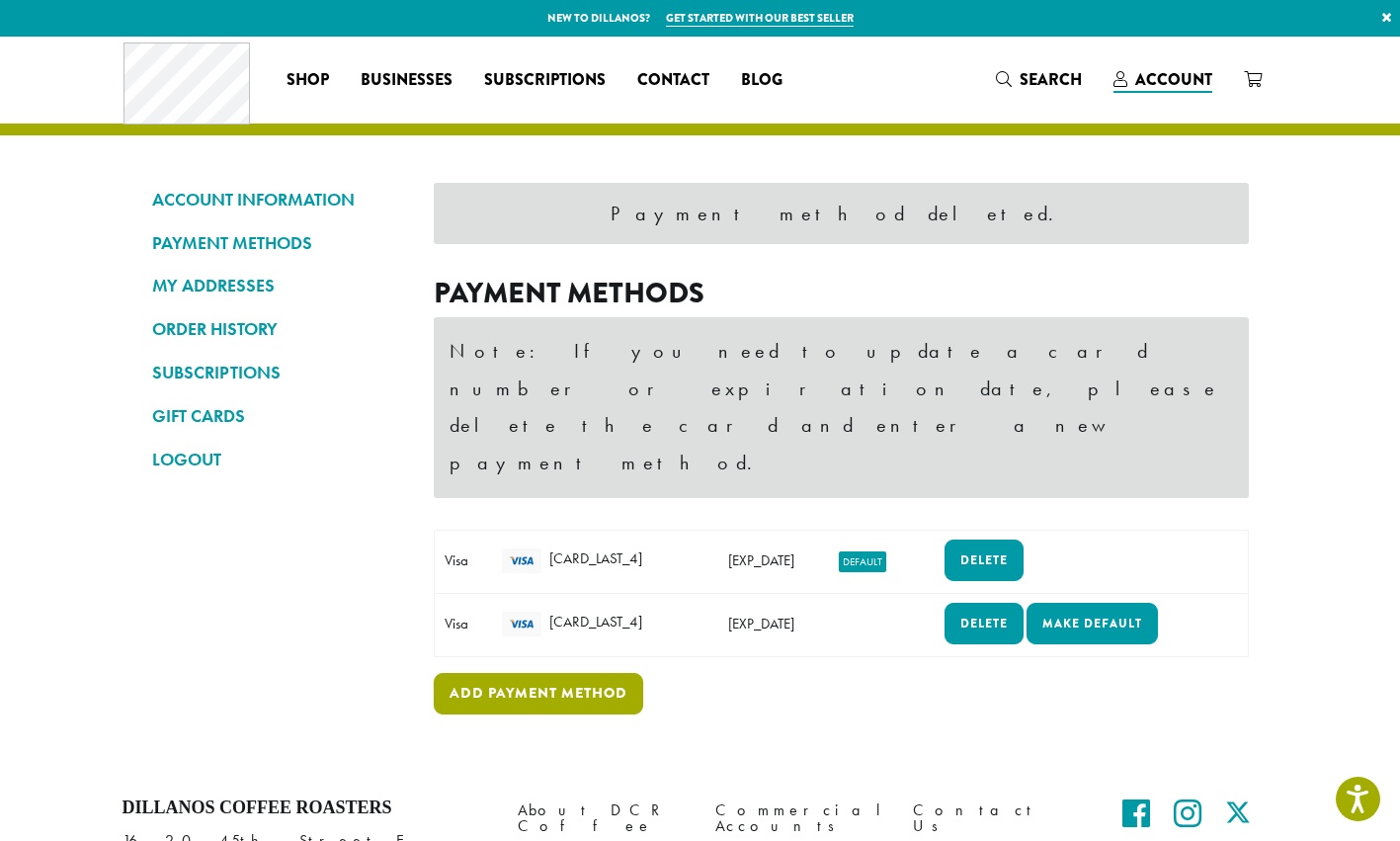 click on "Add payment method" at bounding box center [538, 694] 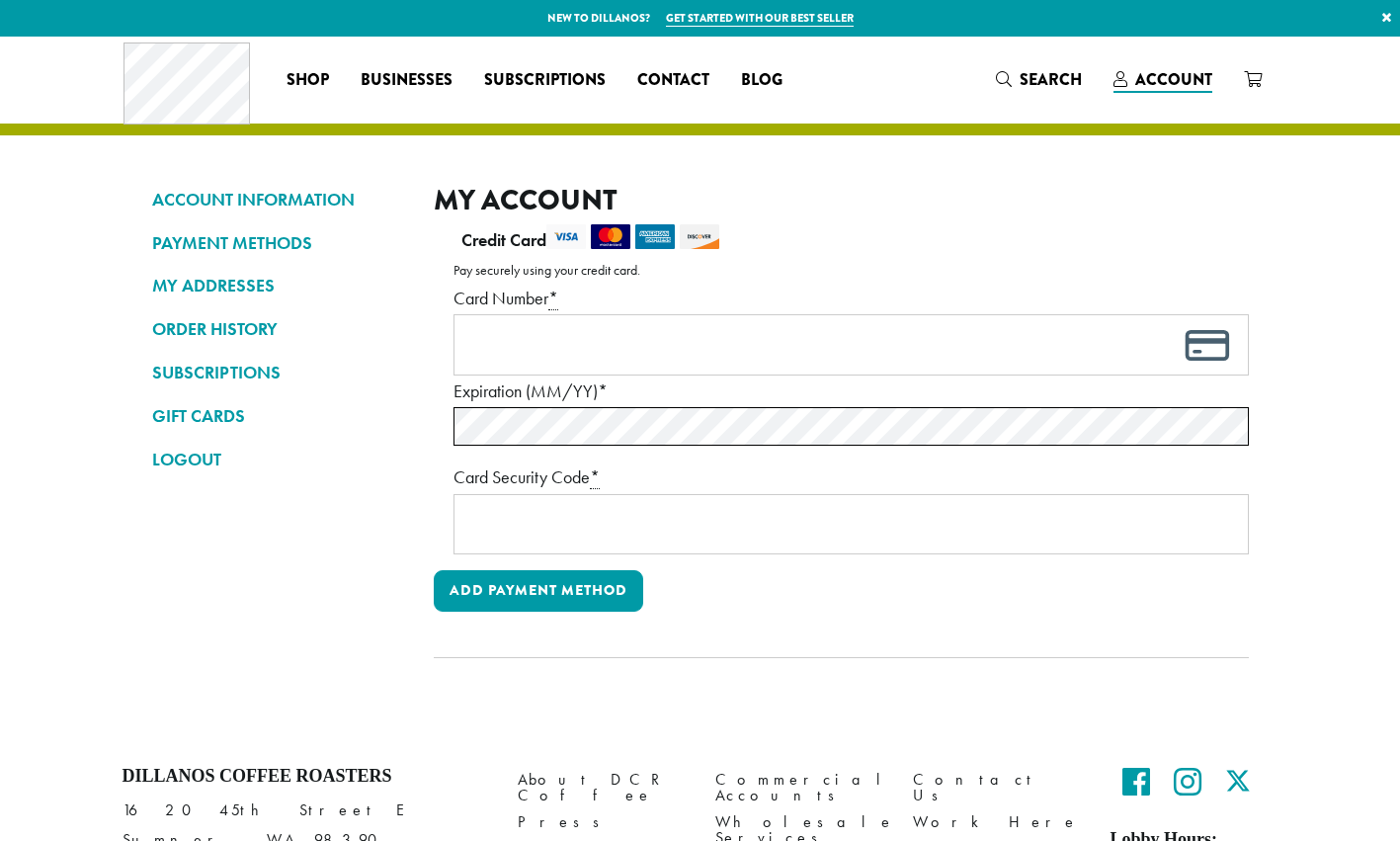 scroll, scrollTop: 0, scrollLeft: 0, axis: both 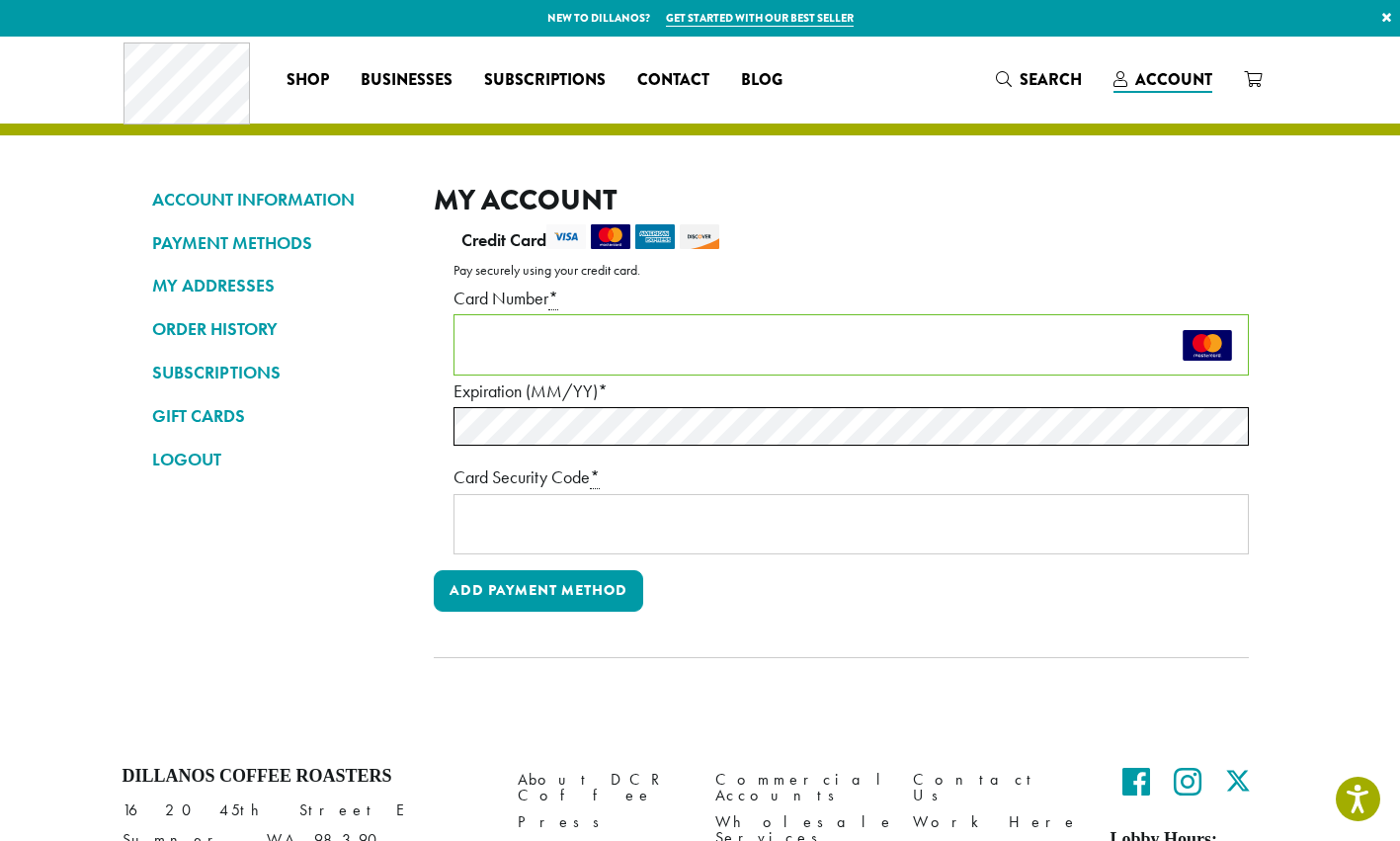 click on "Credit Card
Pay securely using your credit card. Payment Info
Card Number  *
Expiration (MM/YY)  *
Card Security Code  *
Add payment method" at bounding box center (841, 426) 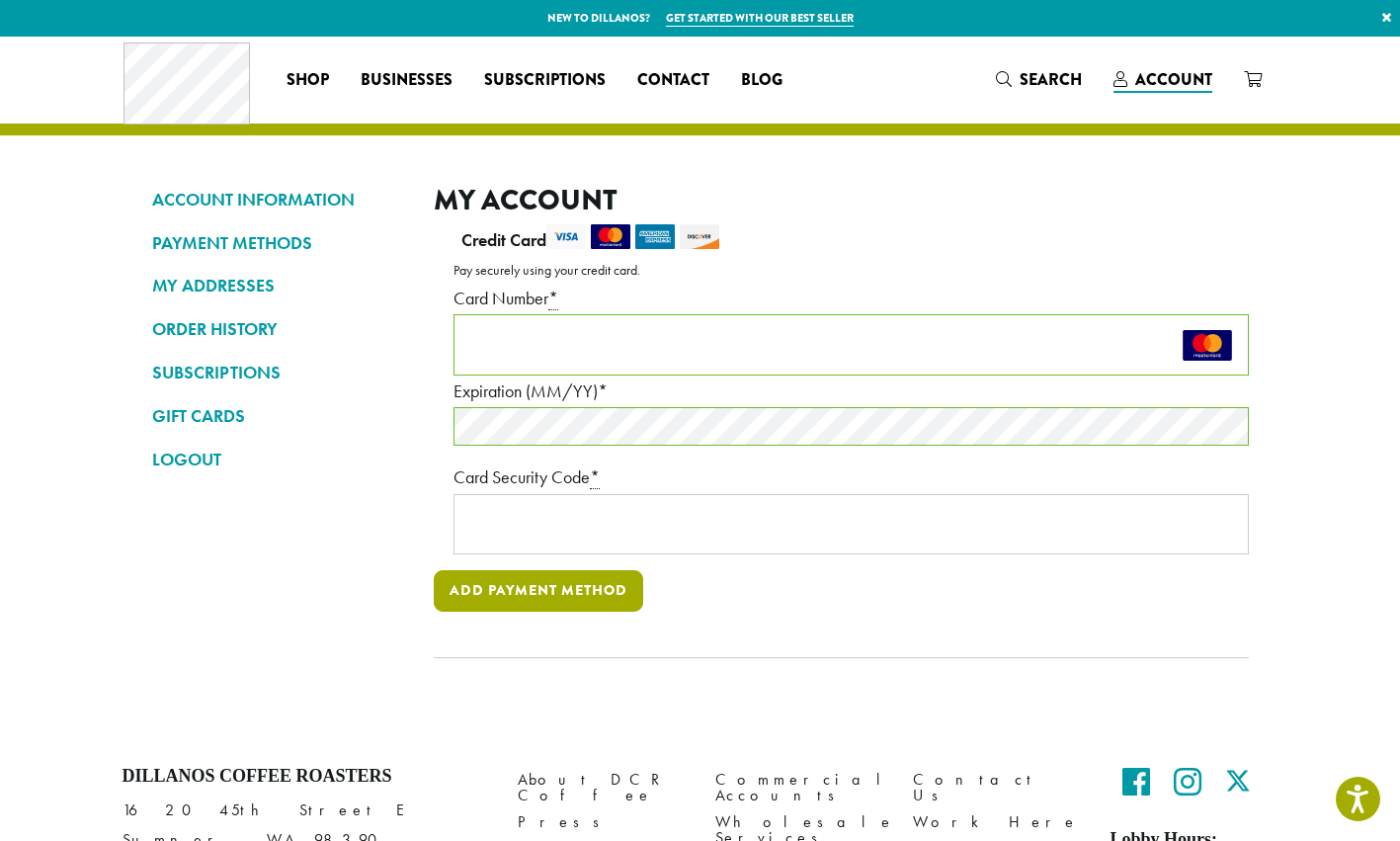 click on "Add payment method" at bounding box center [538, 591] 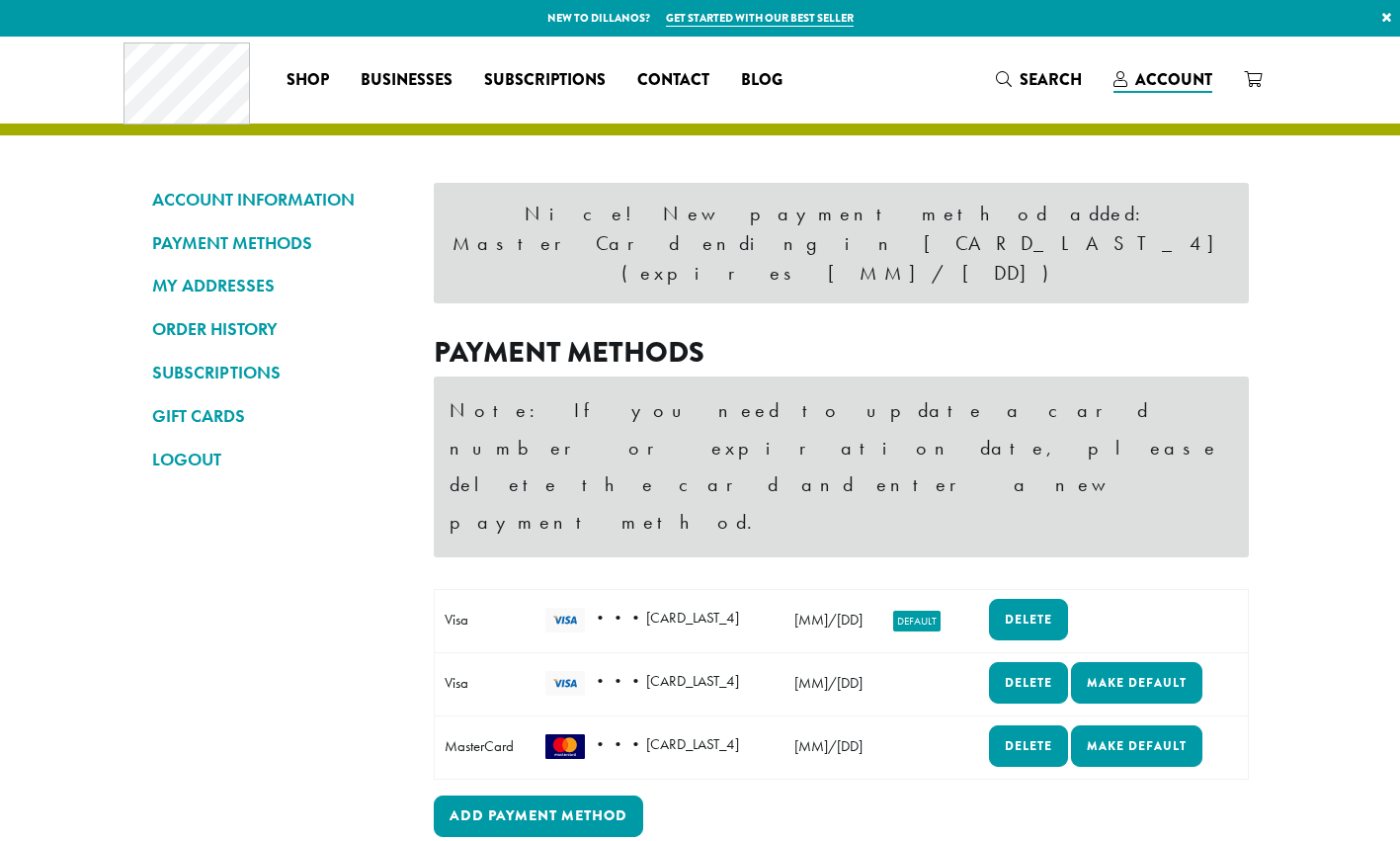 scroll, scrollTop: 0, scrollLeft: 0, axis: both 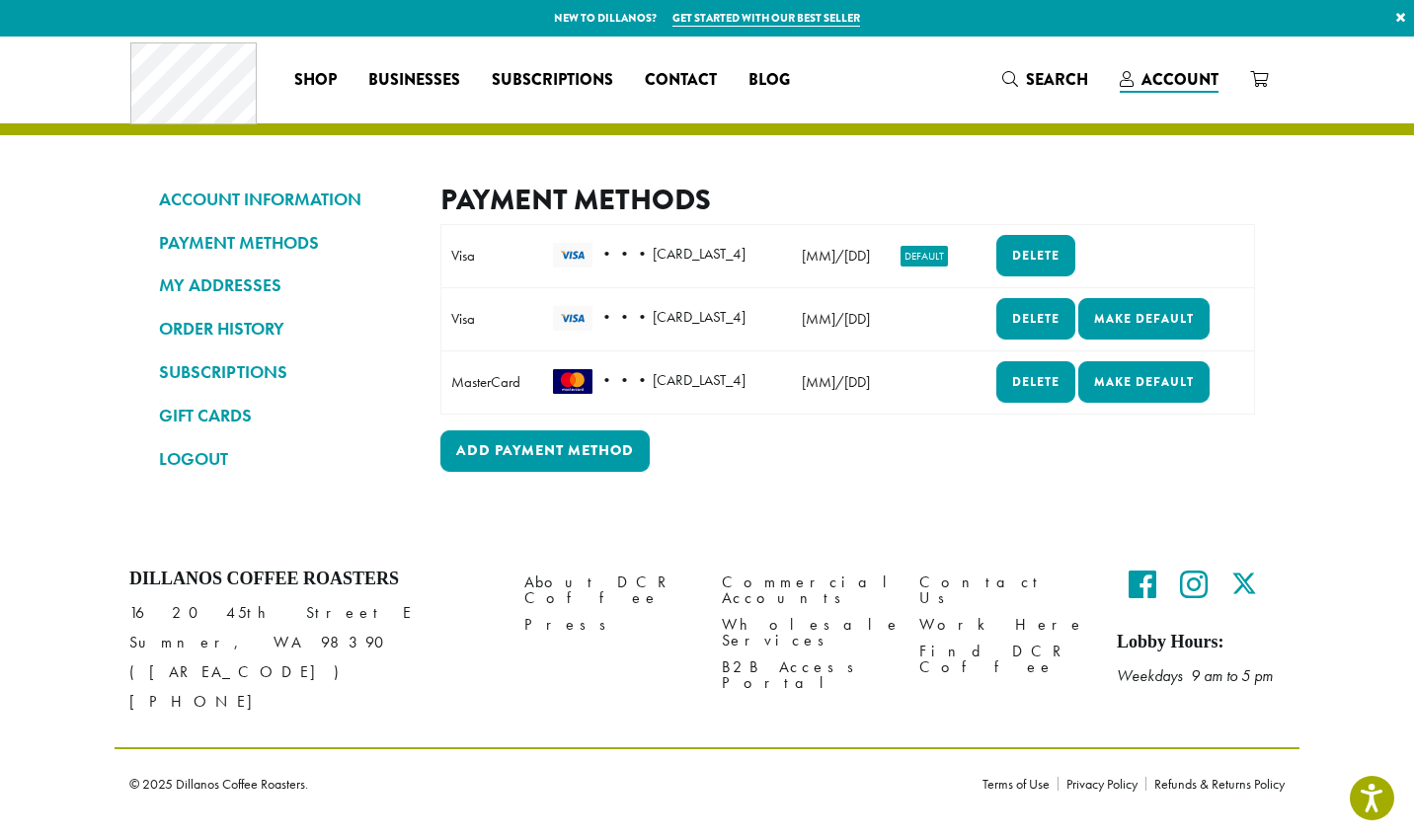click on "Account" at bounding box center [1180, 79] 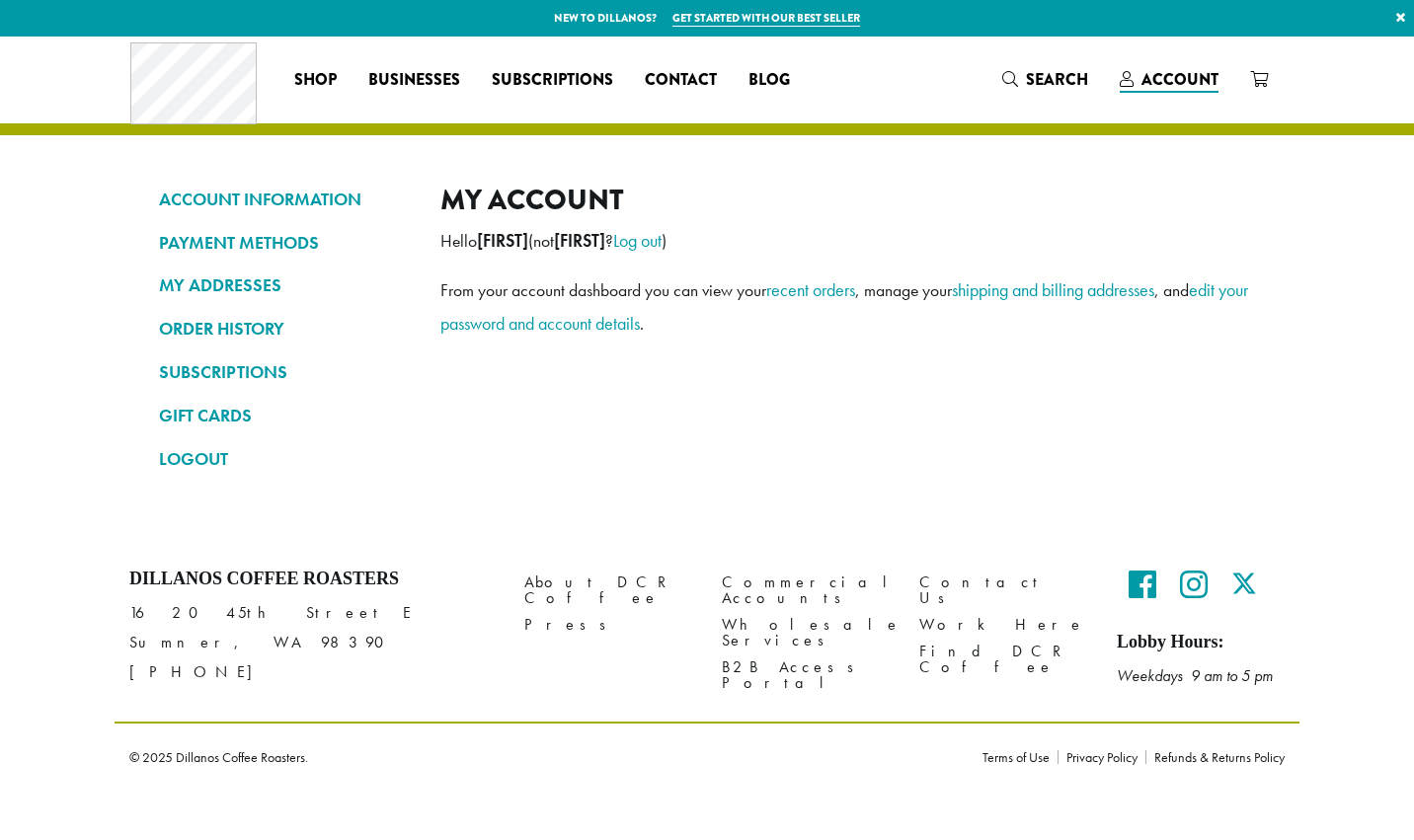 scroll, scrollTop: 0, scrollLeft: 0, axis: both 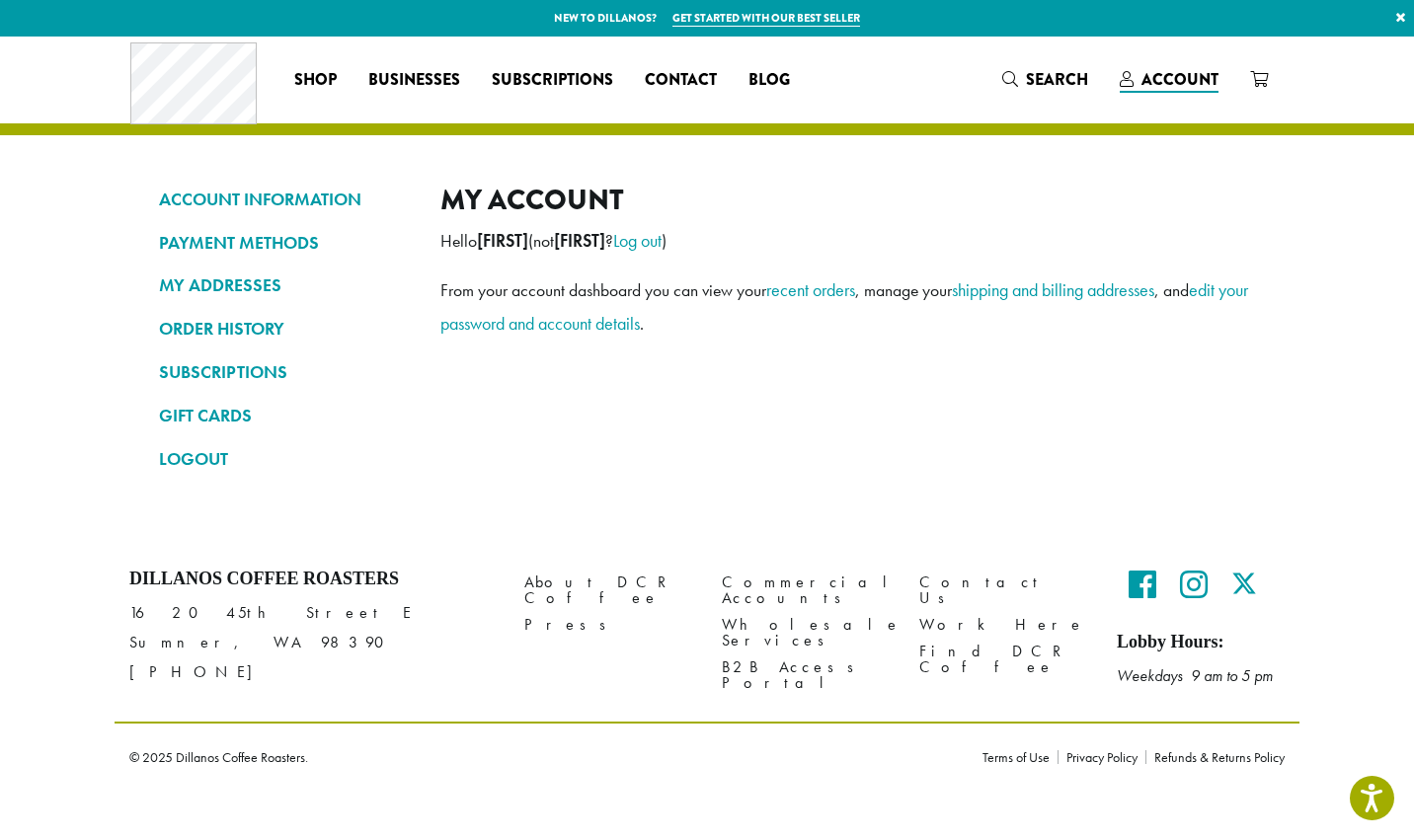 drag, startPoint x: 196, startPoint y: 452, endPoint x: 206, endPoint y: 451, distance: 10.049876 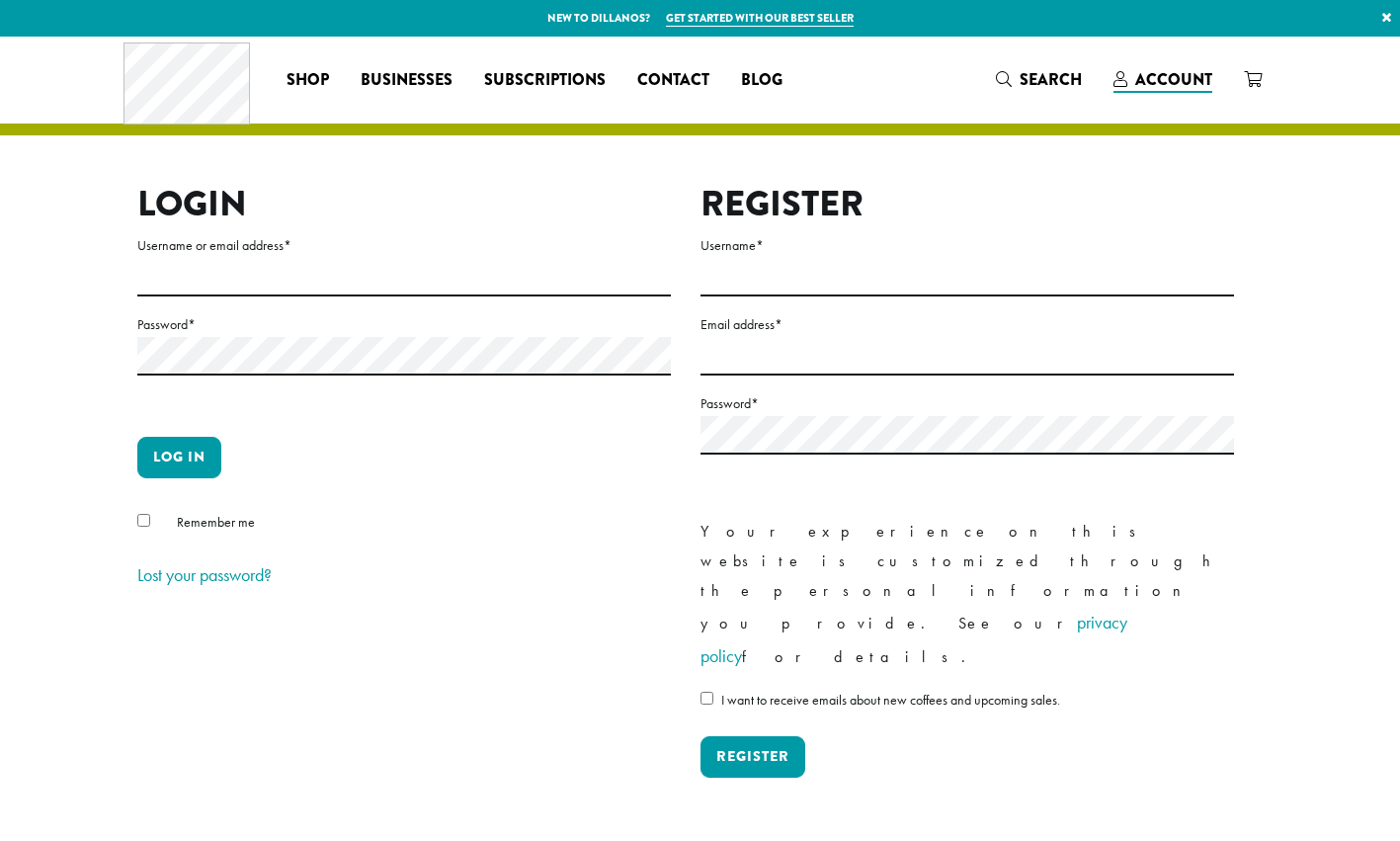 scroll, scrollTop: 0, scrollLeft: 0, axis: both 